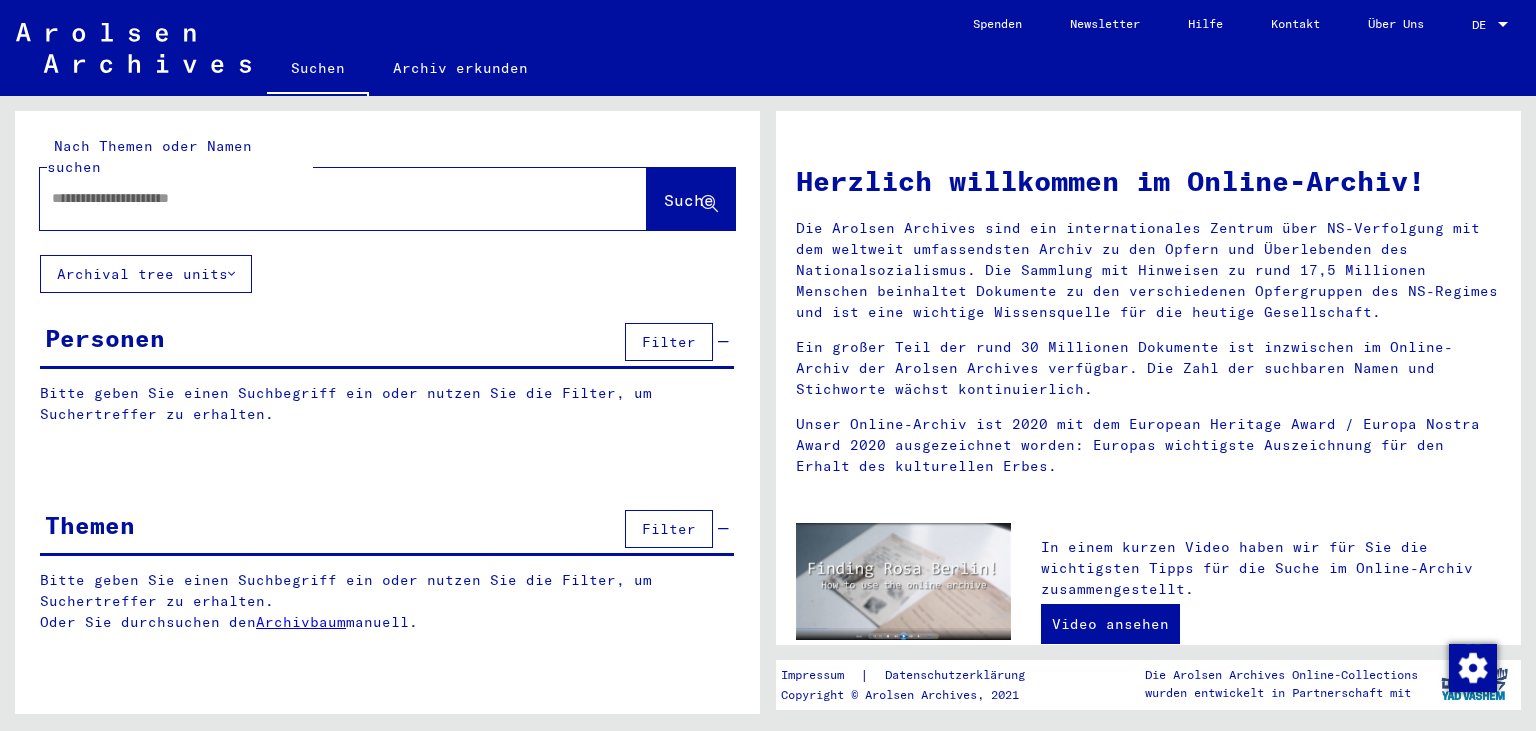 scroll, scrollTop: 0, scrollLeft: 0, axis: both 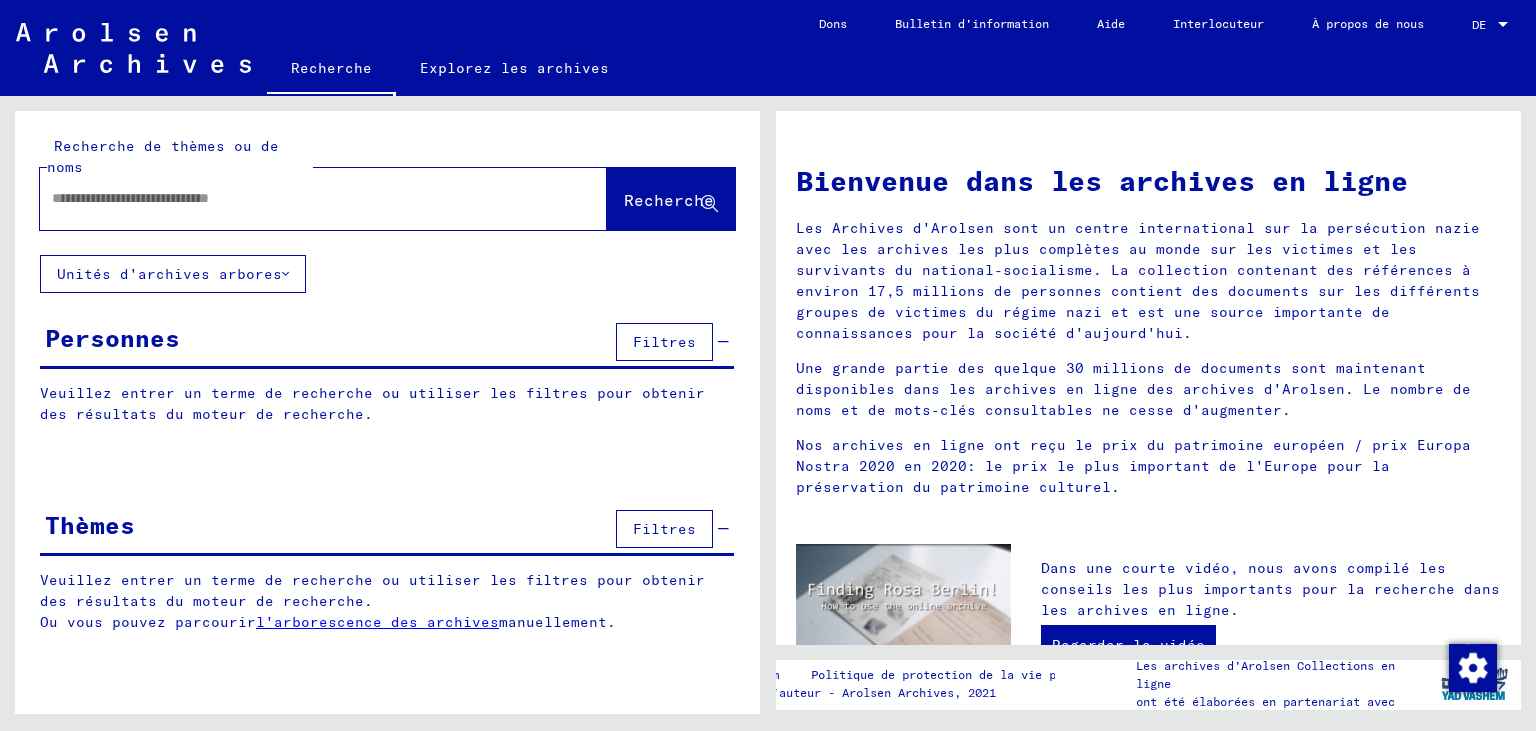 click at bounding box center [299, 198] 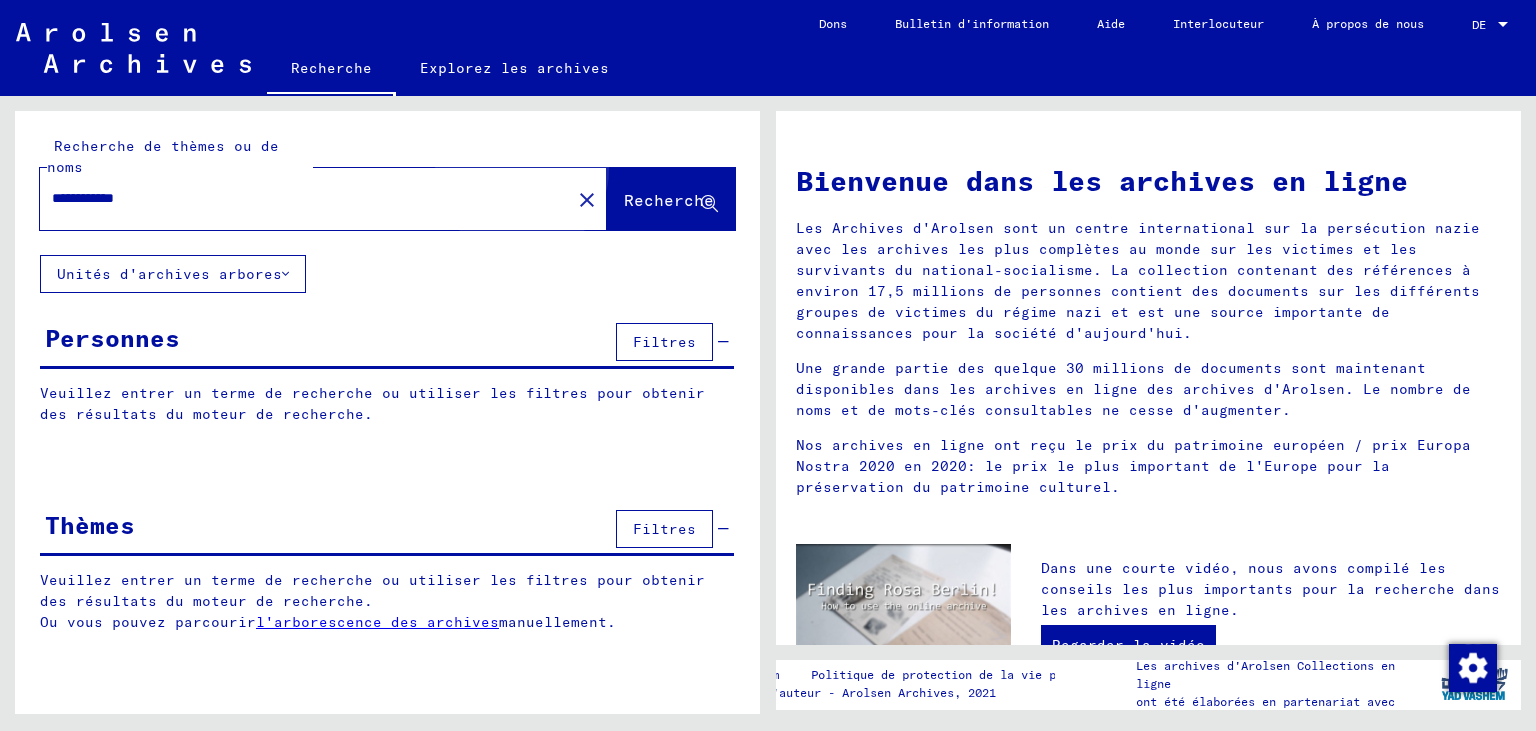 click on "Recherche" 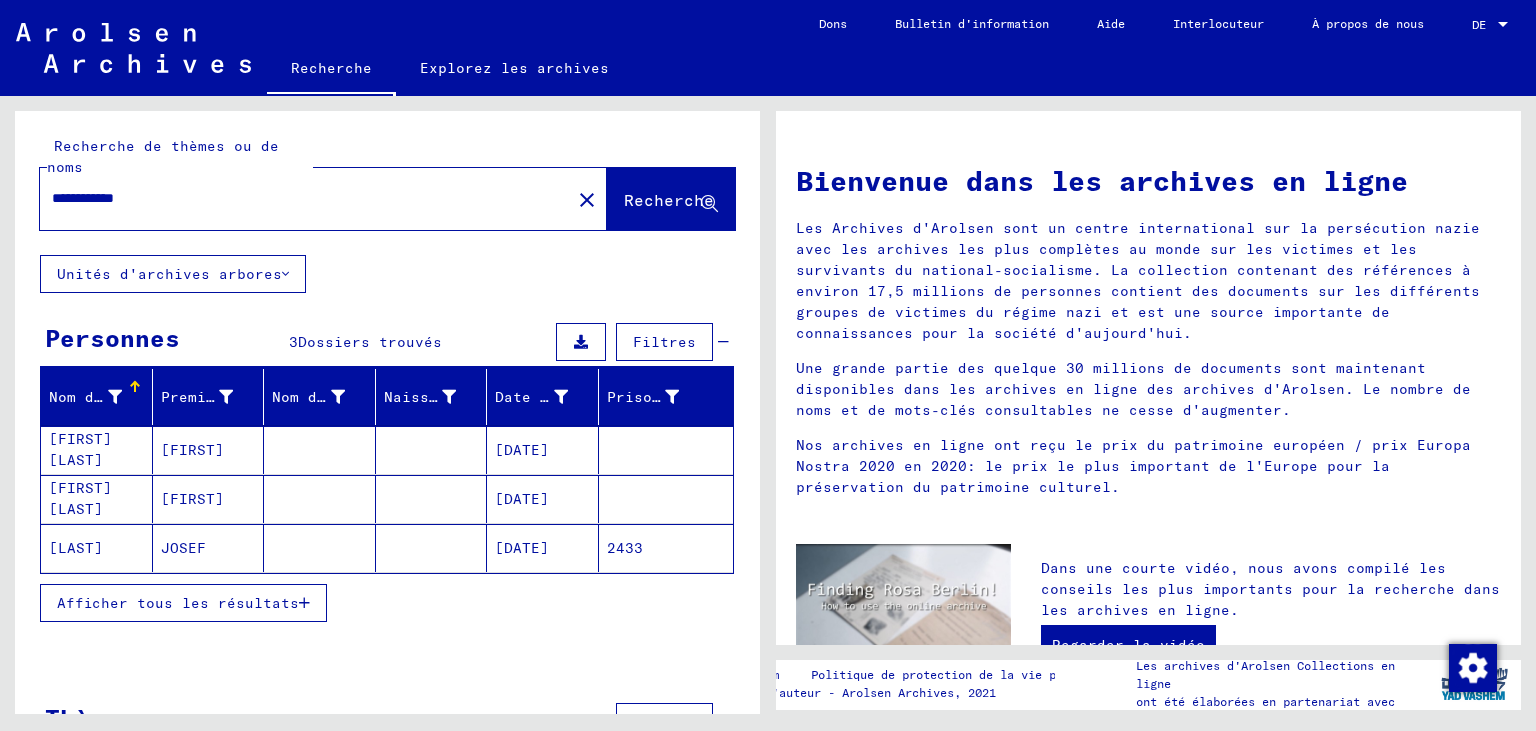 click on "[FIRST] [LAST]" at bounding box center (97, 499) 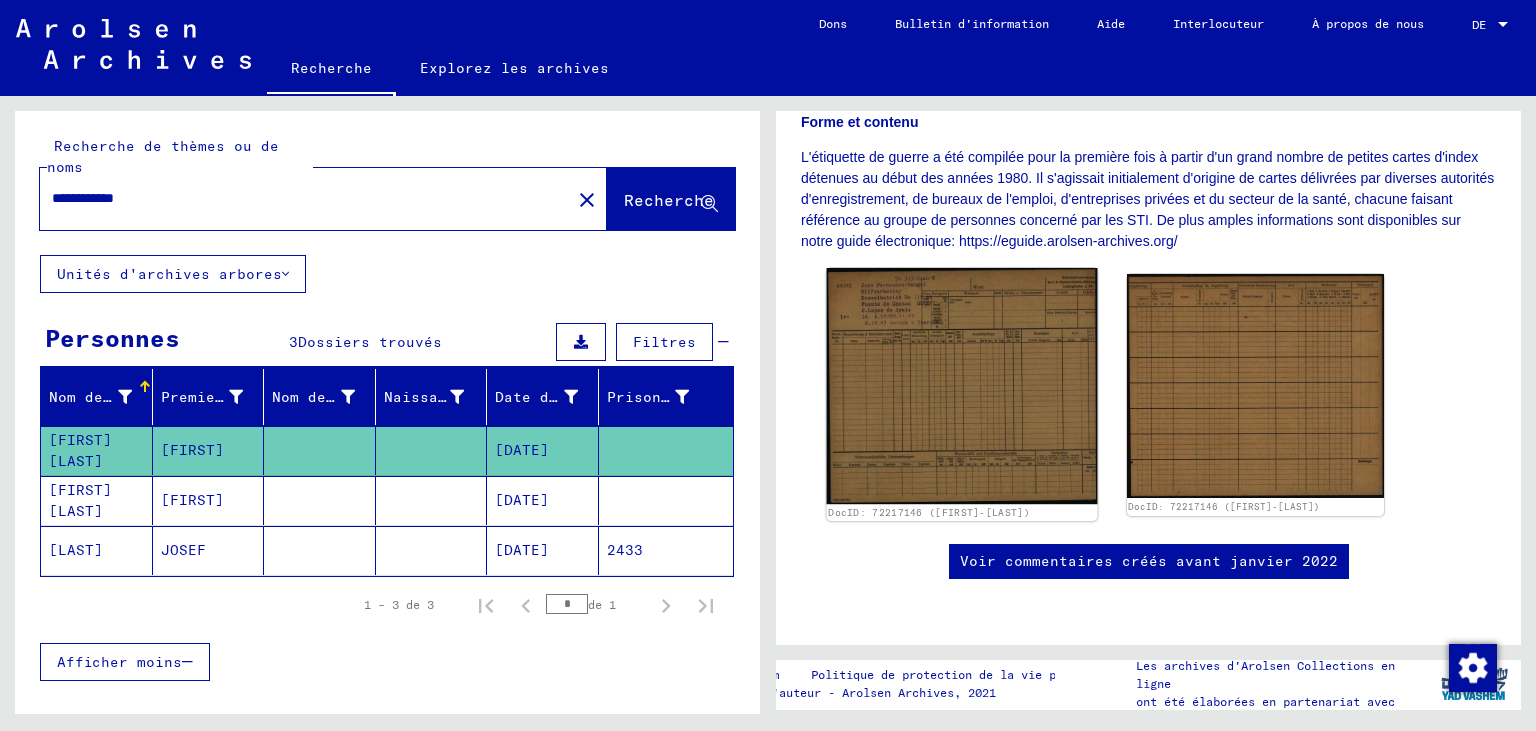 scroll, scrollTop: 386, scrollLeft: 0, axis: vertical 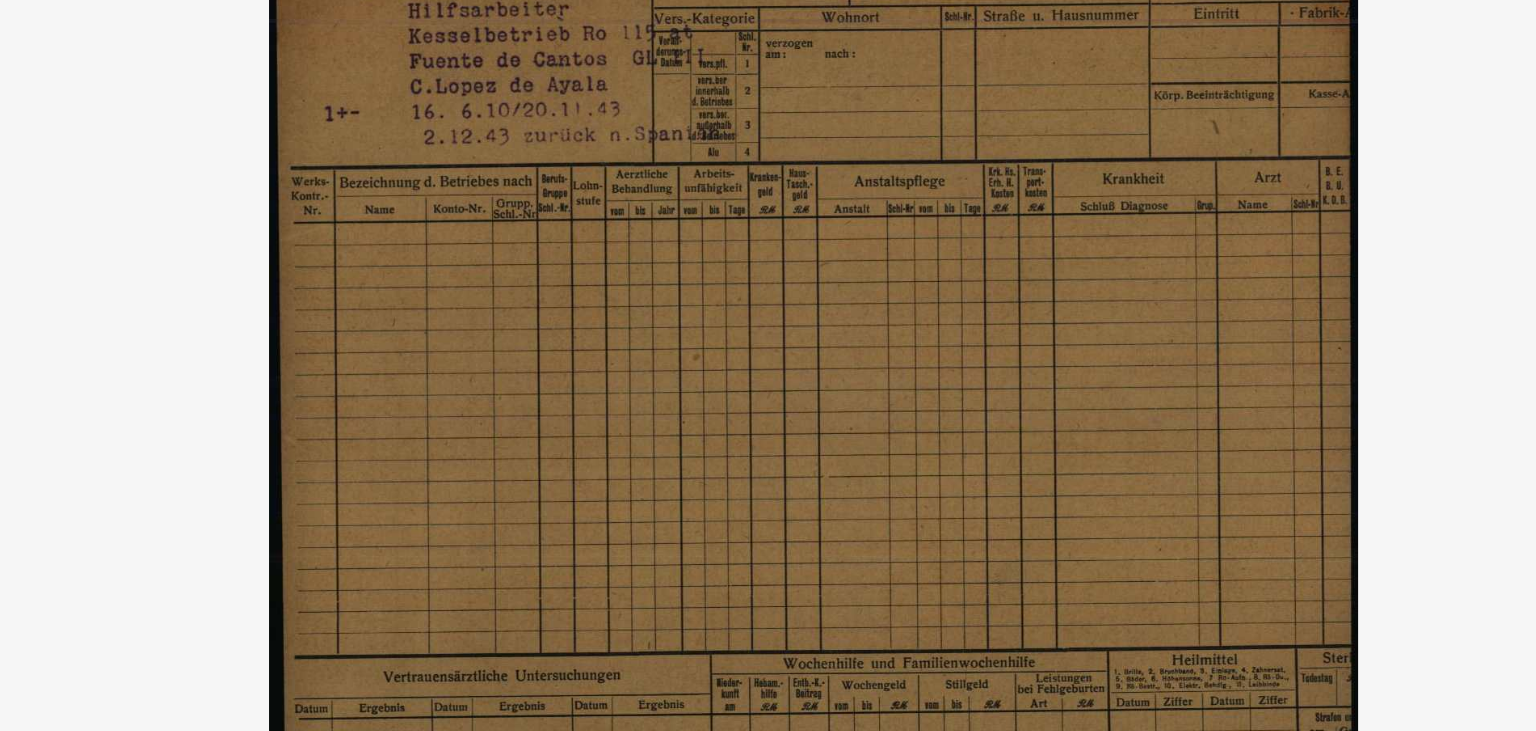 drag, startPoint x: 710, startPoint y: 220, endPoint x: 709, endPoint y: 395, distance: 175.00285 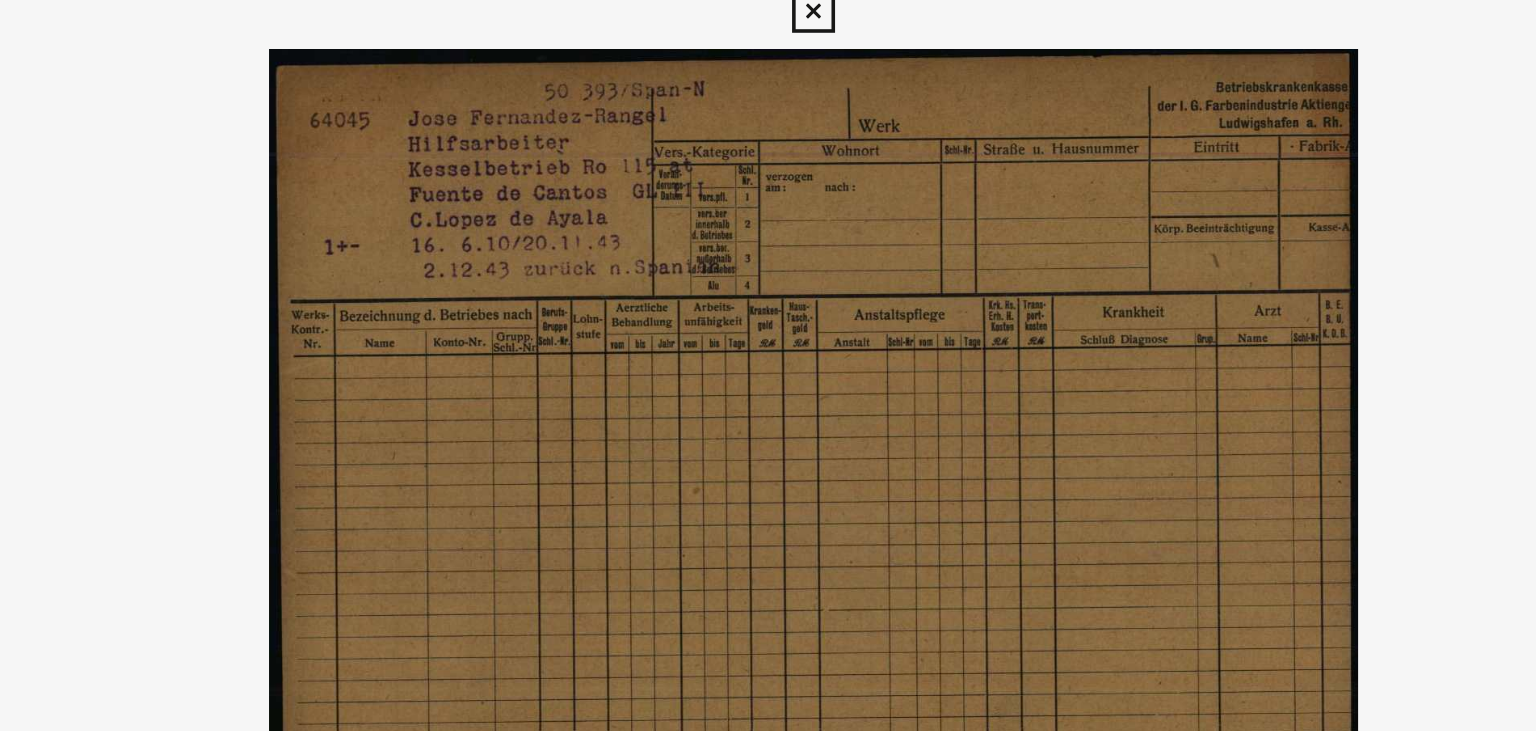 click at bounding box center (768, 315) 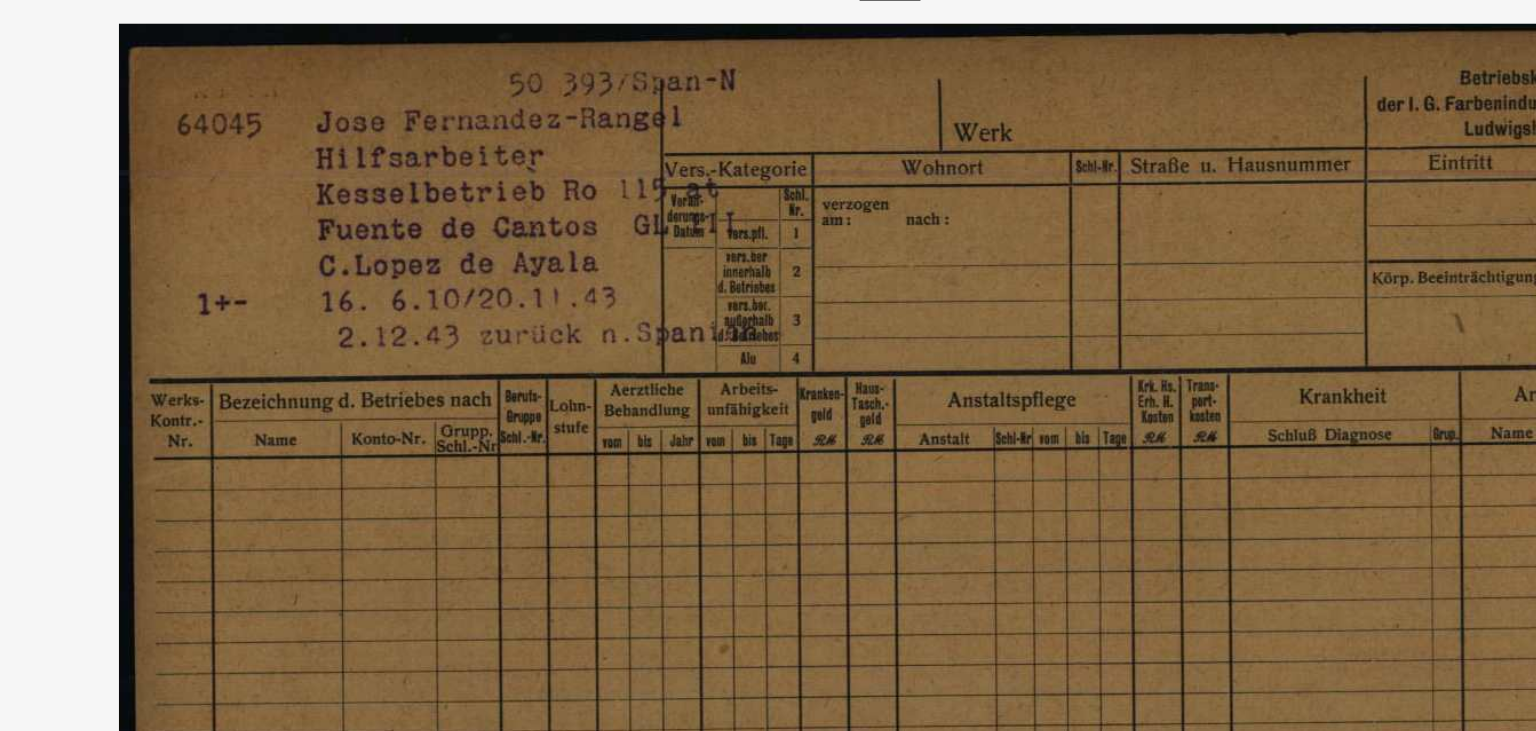 scroll, scrollTop: 386, scrollLeft: 0, axis: vertical 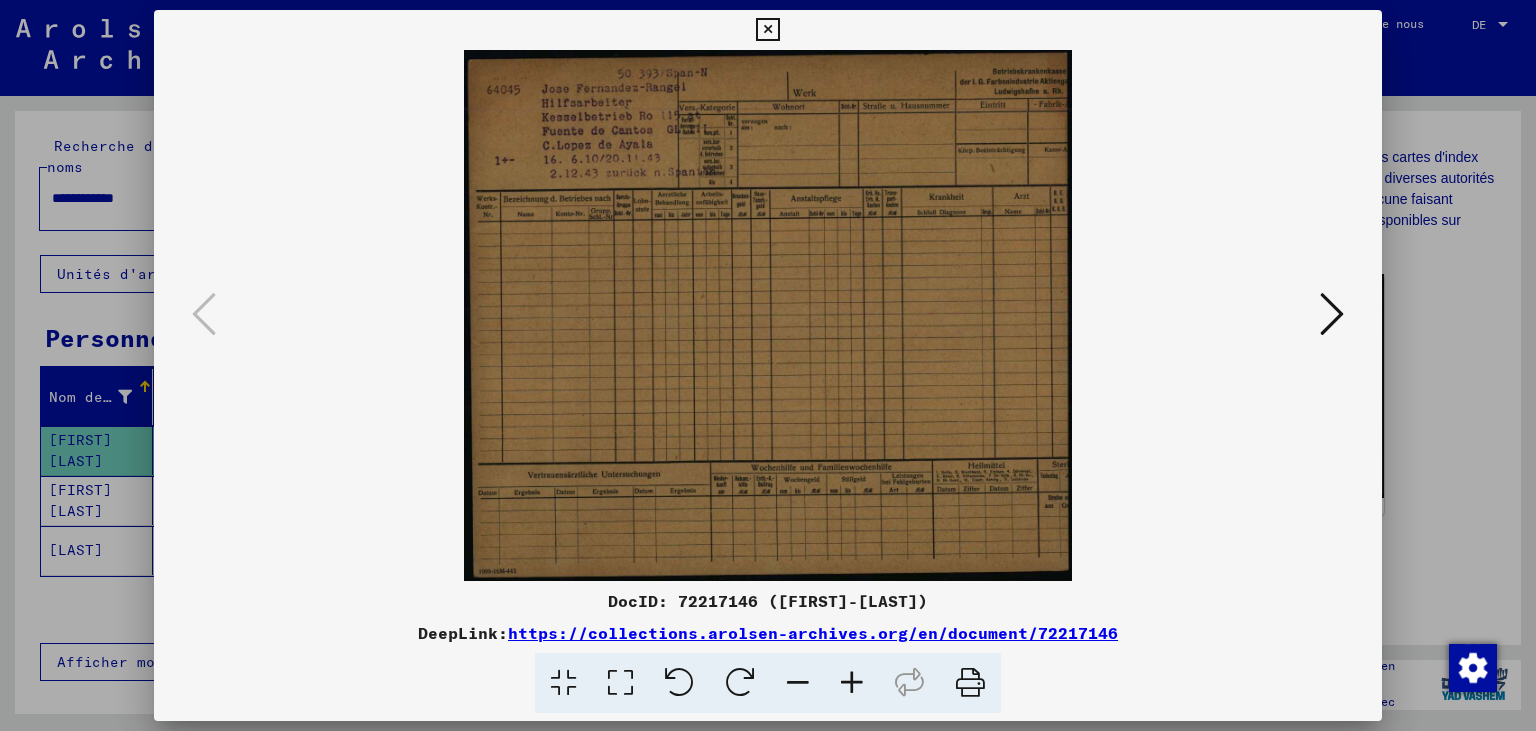 click at bounding box center [1332, 314] 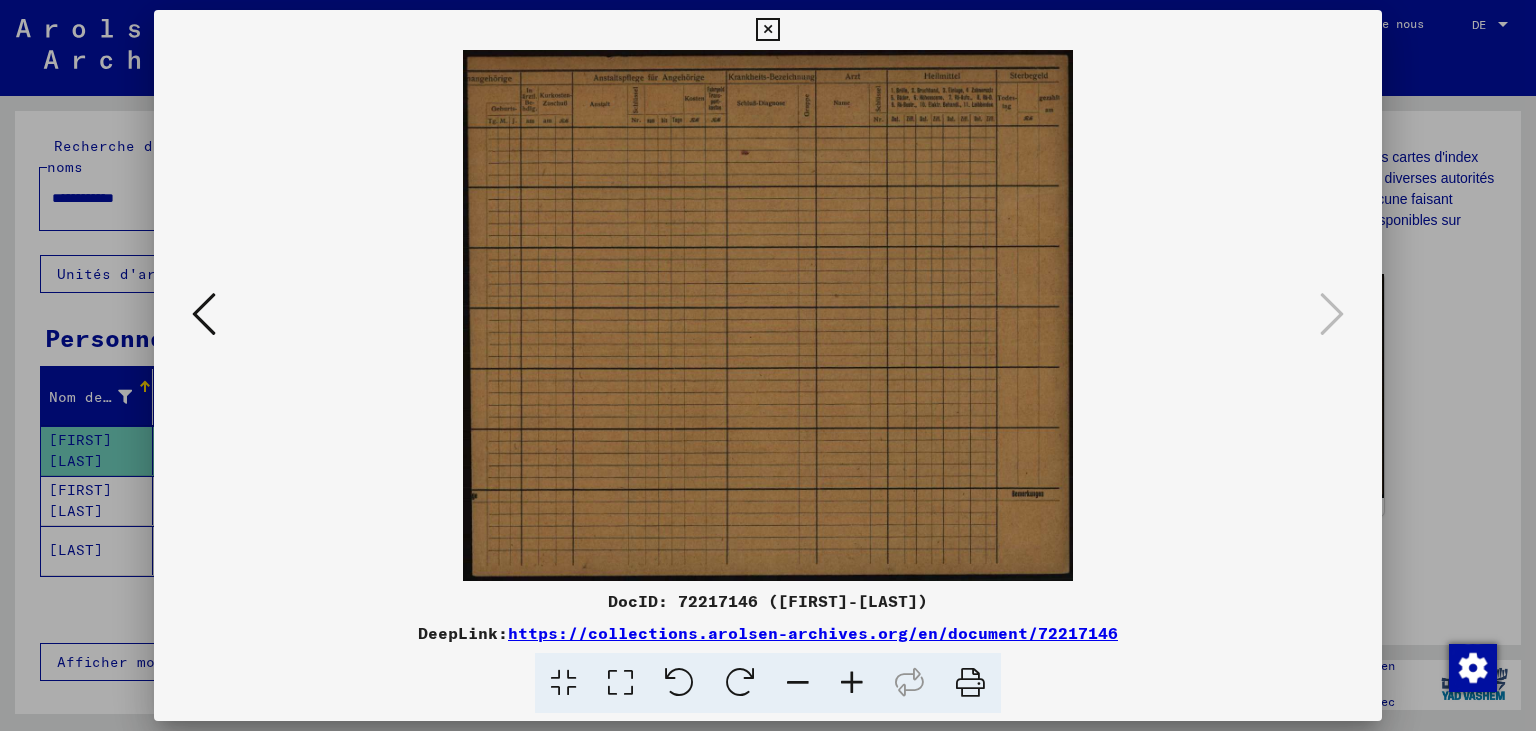 click at bounding box center (767, 30) 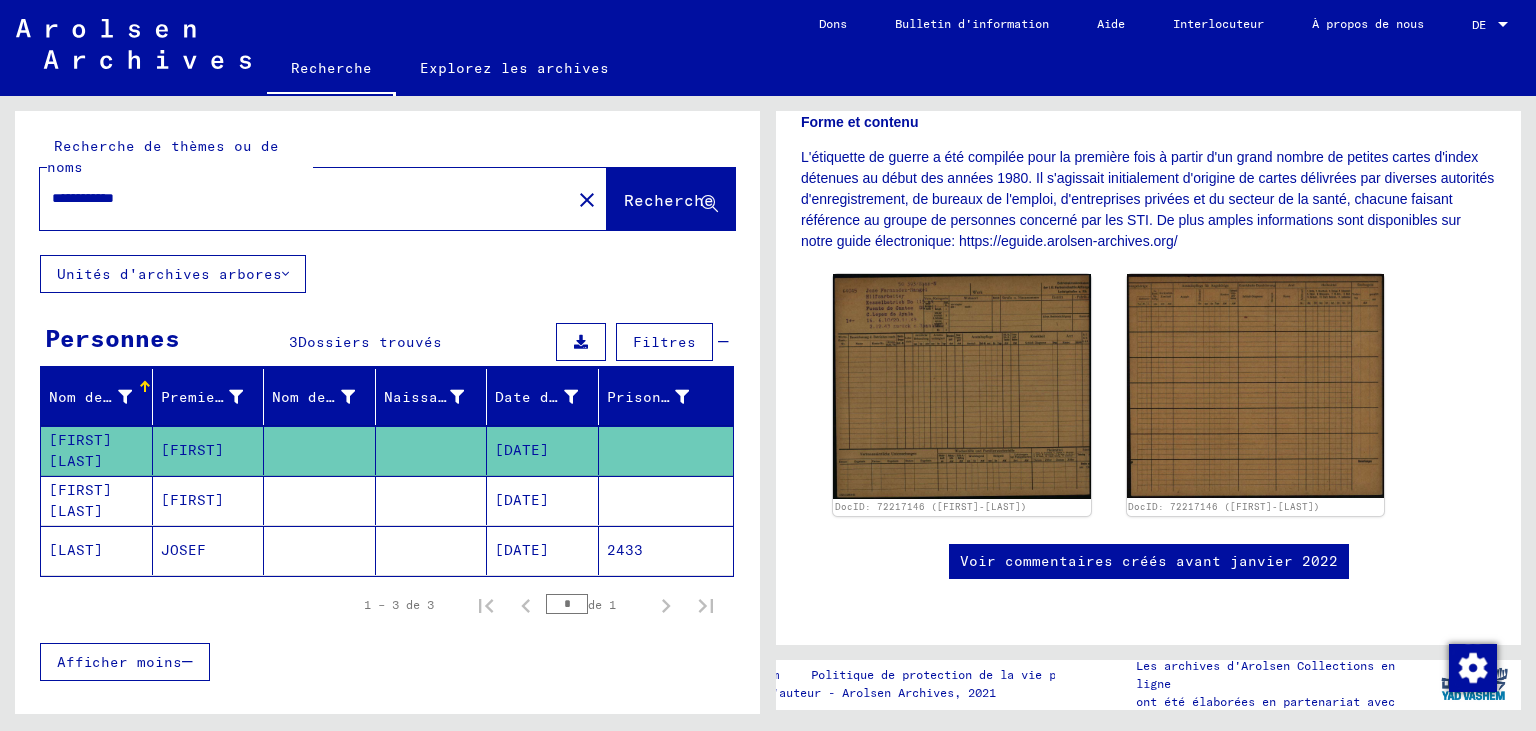 click on "[DATE]" at bounding box center [543, 550] 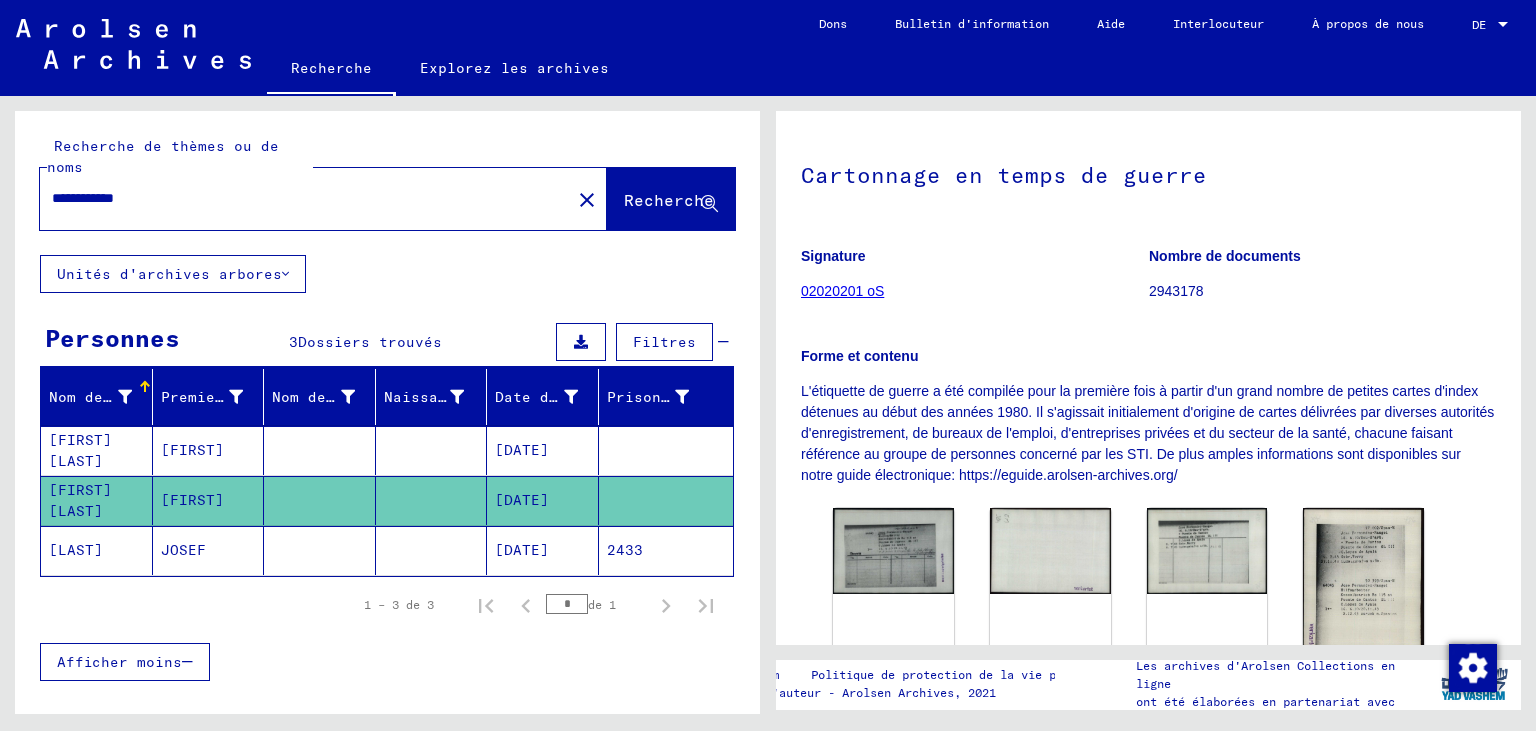 scroll, scrollTop: 372, scrollLeft: 0, axis: vertical 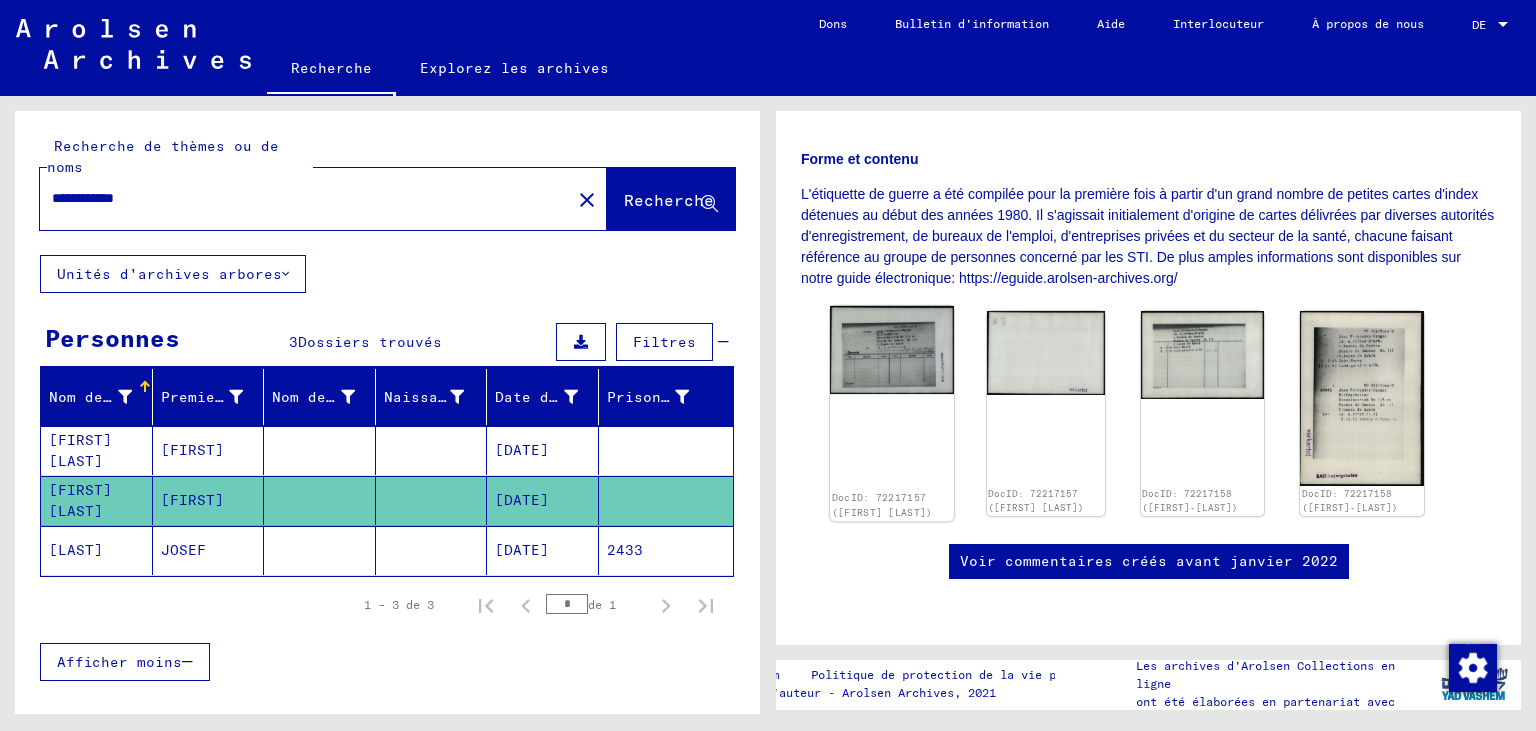 click 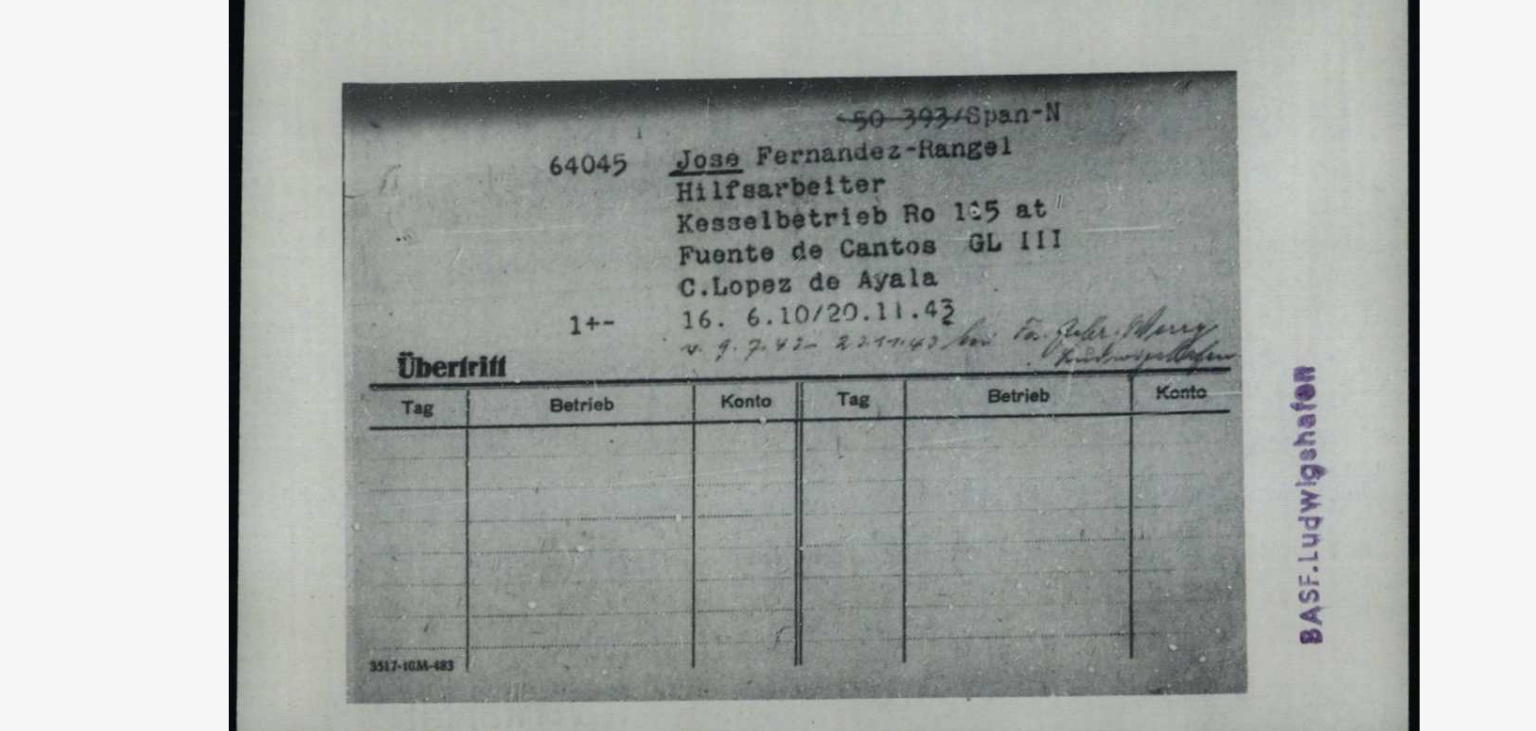 click at bounding box center (768, 315) 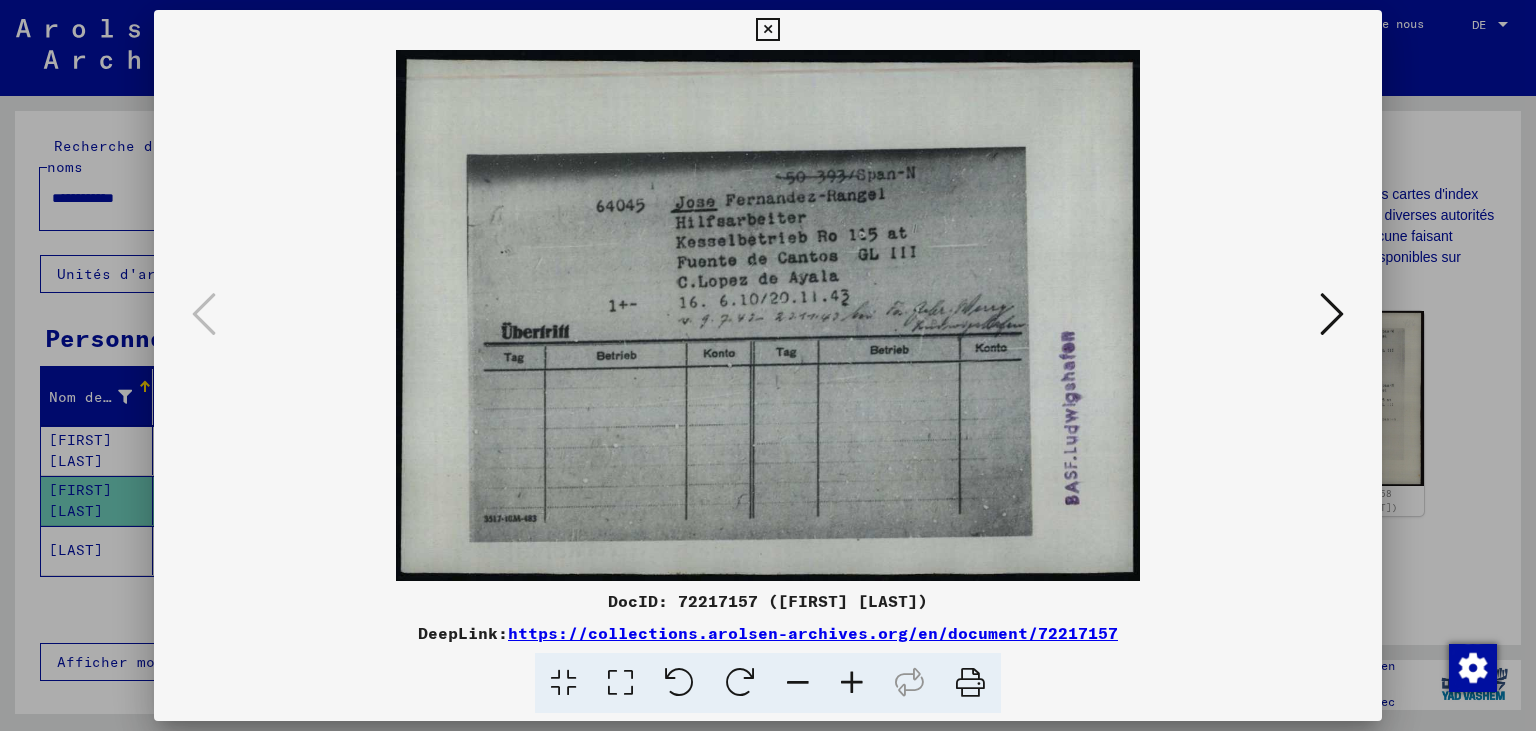 click at bounding box center (1332, 315) 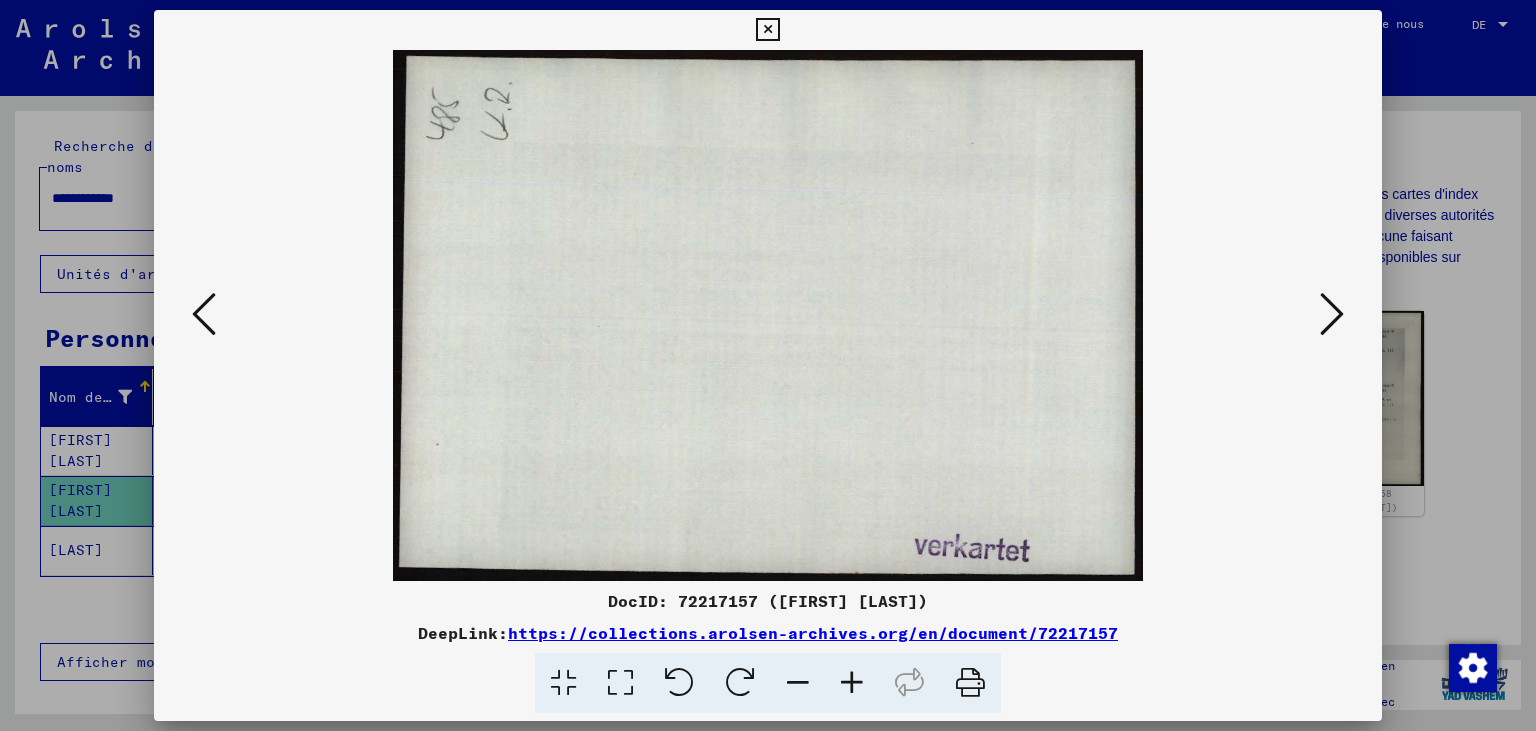 click at bounding box center [1332, 315] 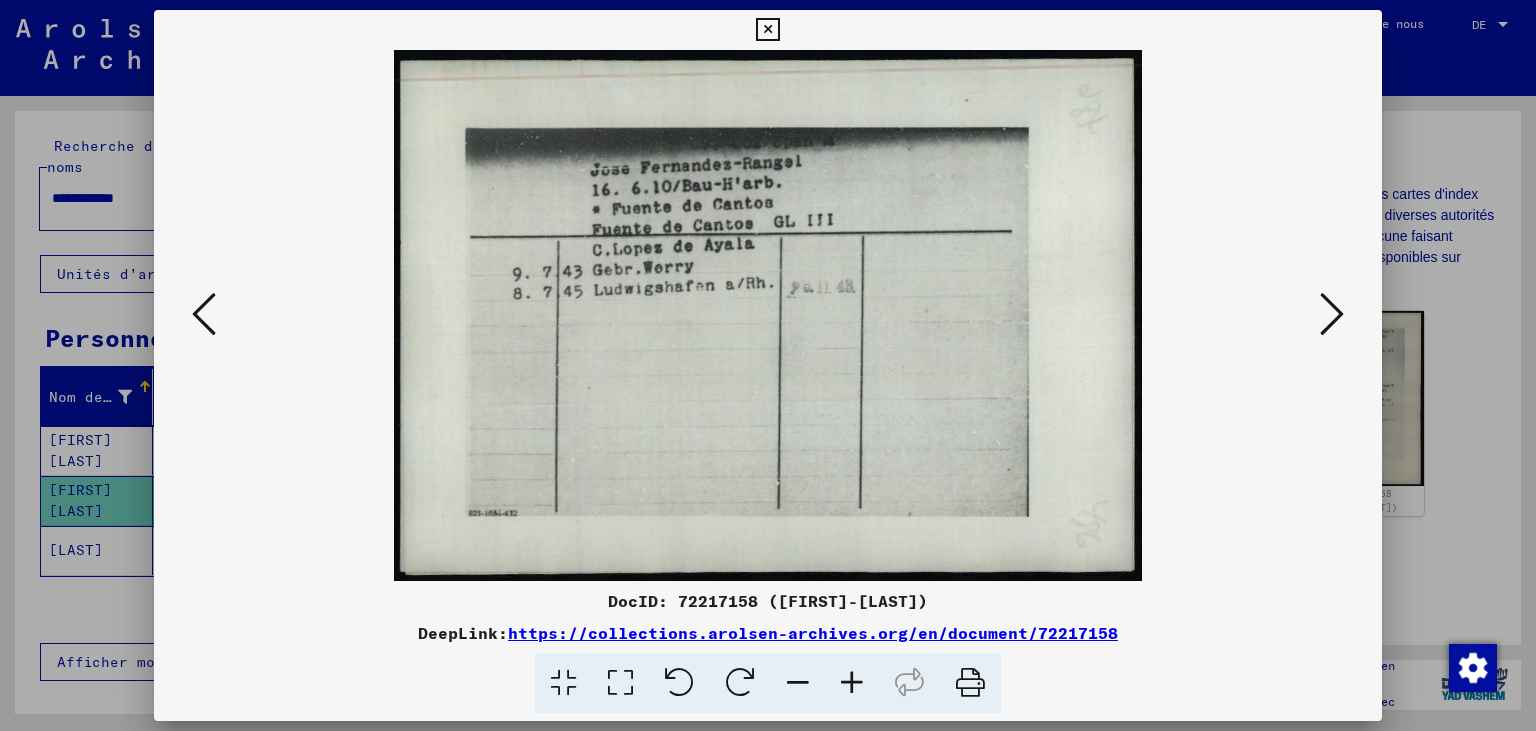 click at bounding box center (1332, 314) 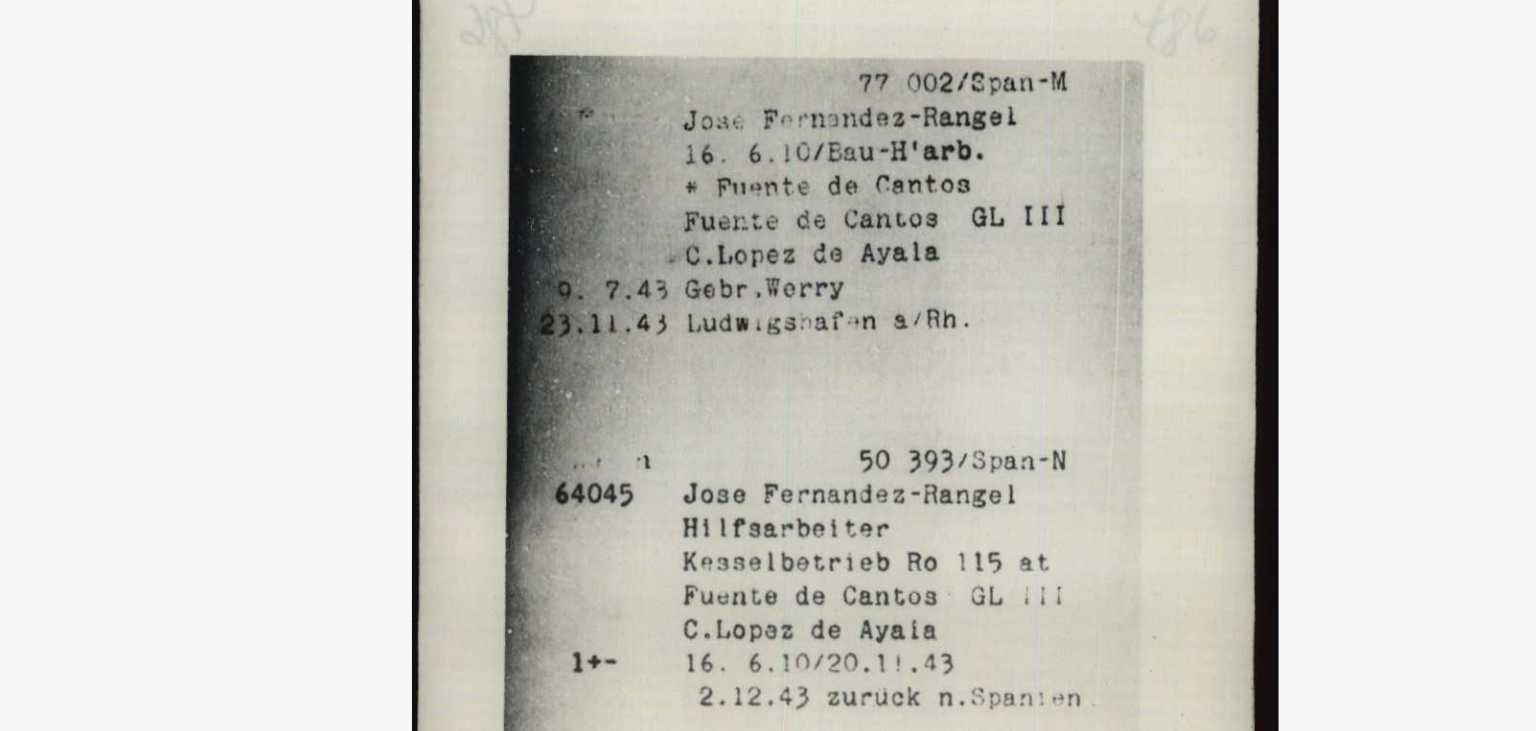 scroll, scrollTop: 373, scrollLeft: 0, axis: vertical 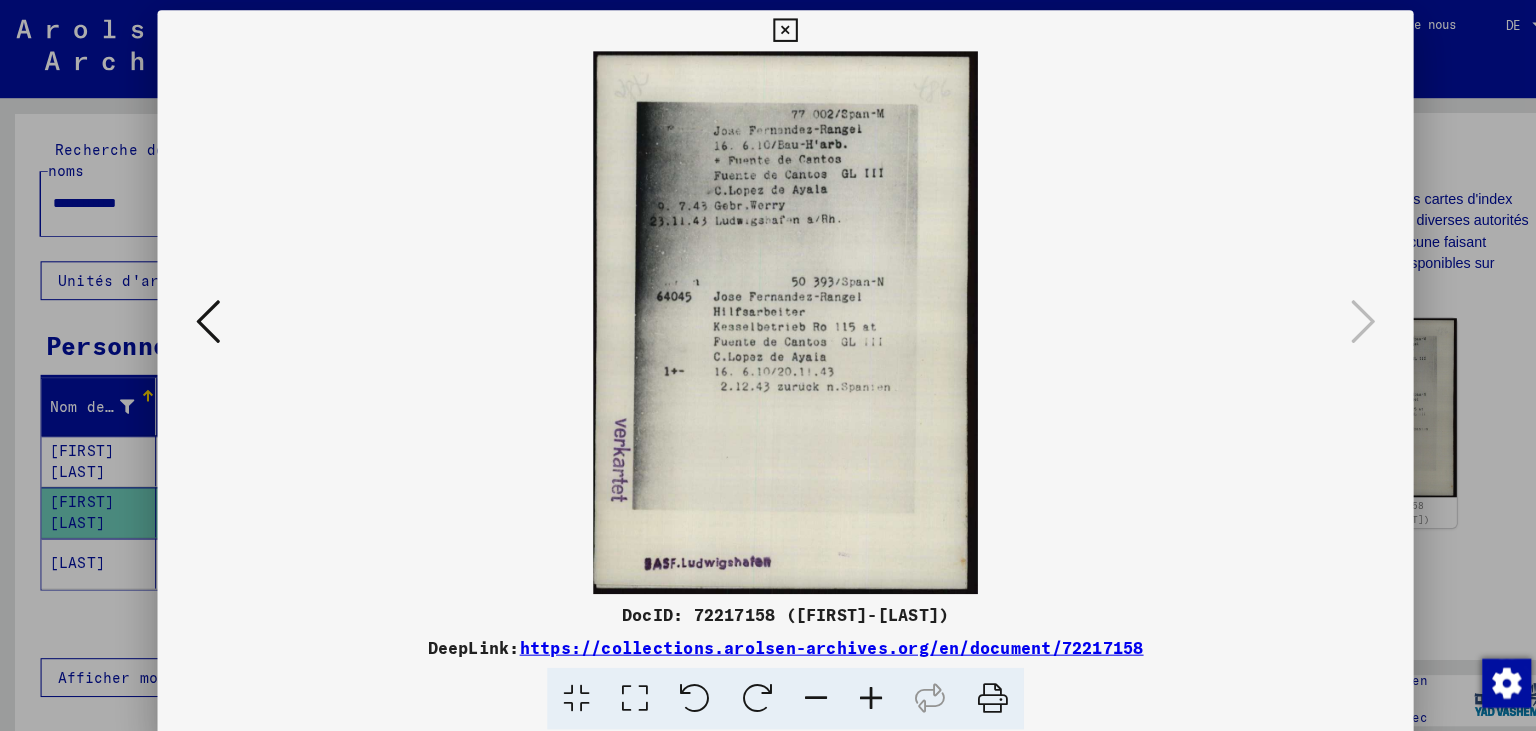 click at bounding box center [767, 30] 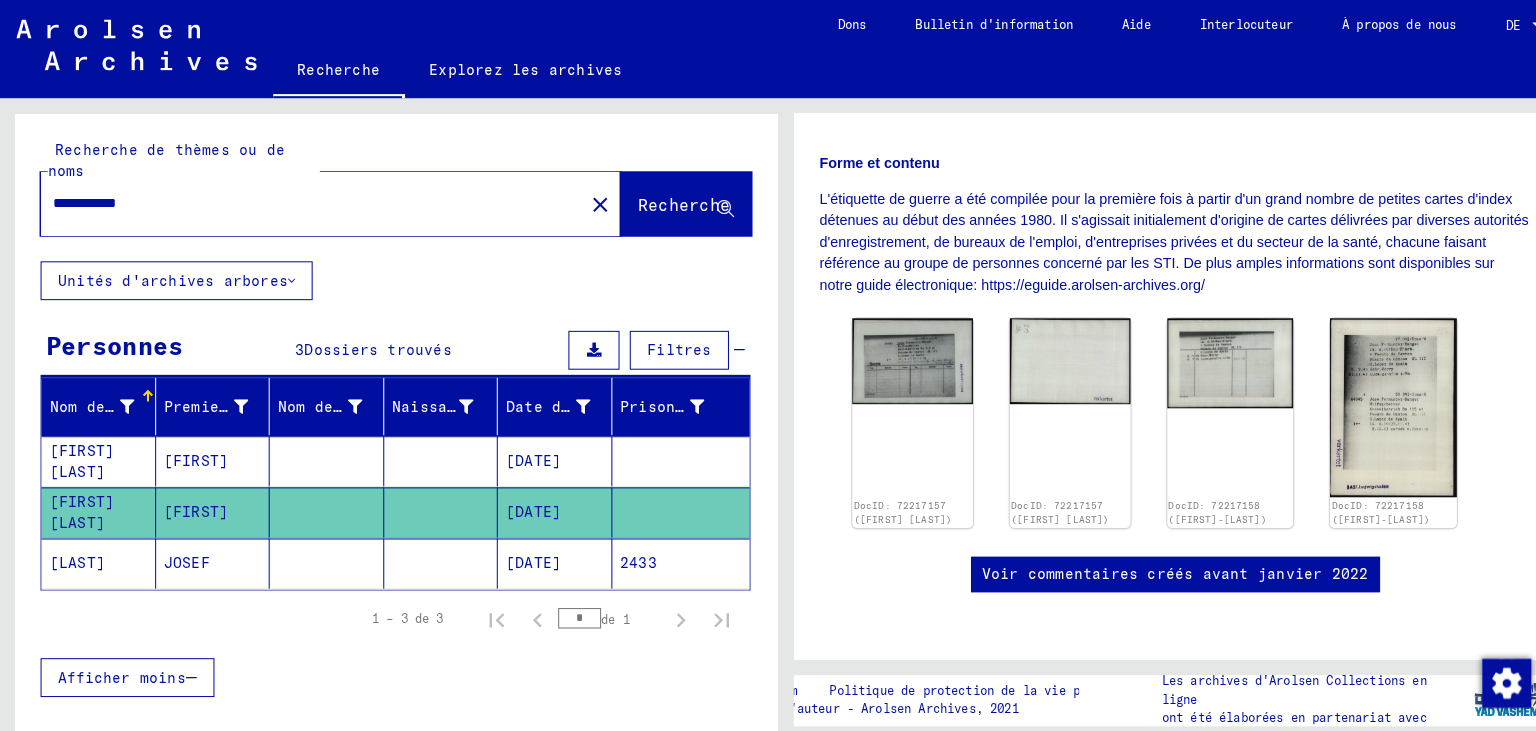 click 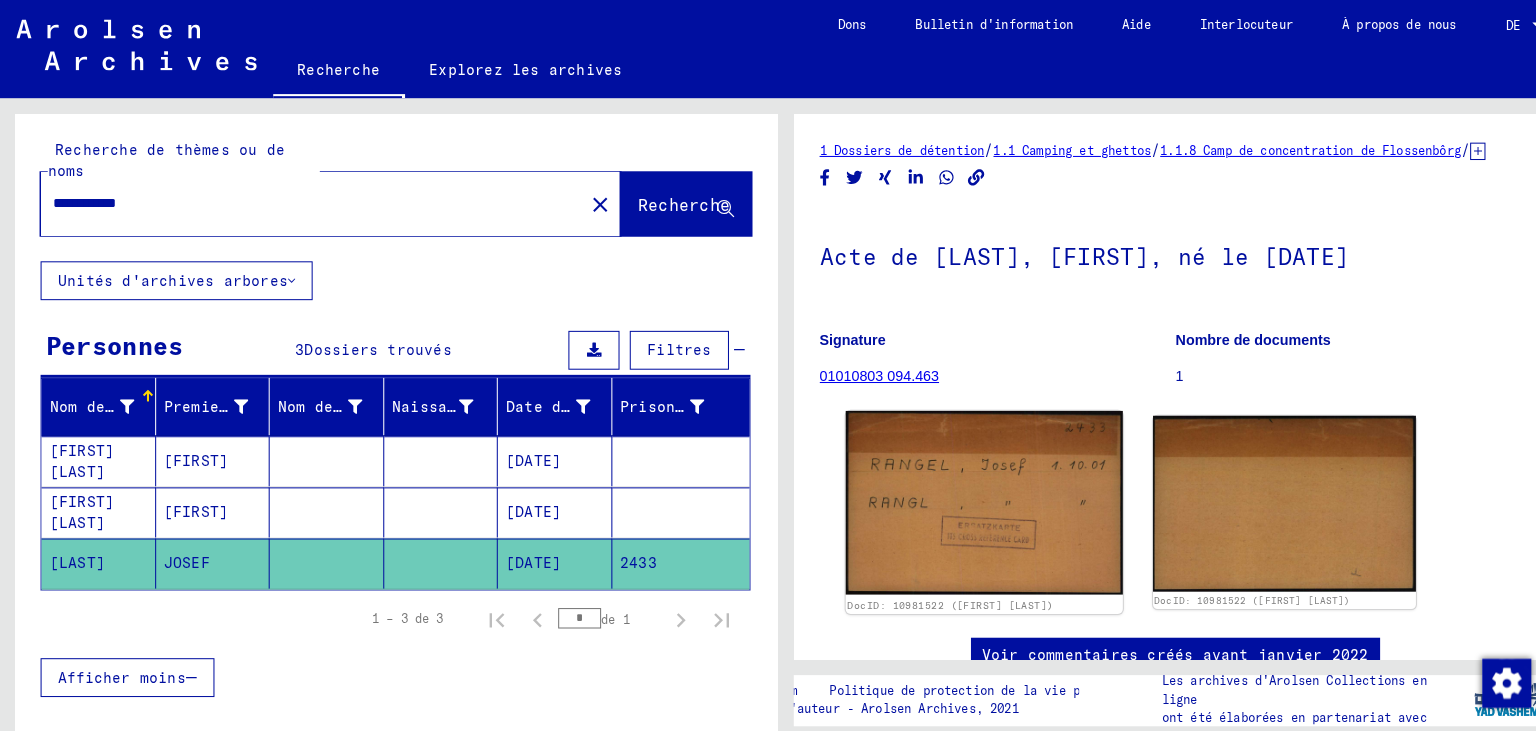 click 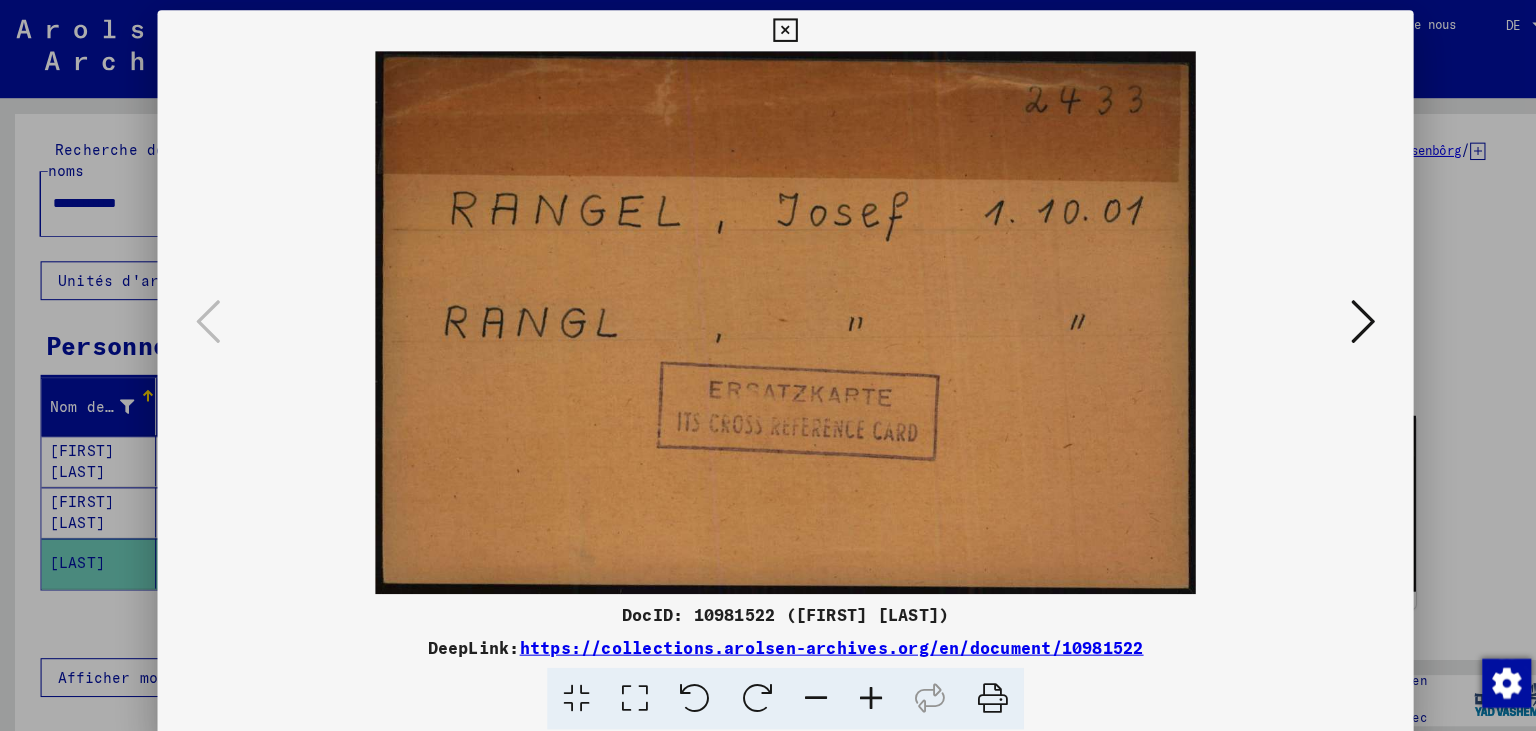 click at bounding box center (1332, 314) 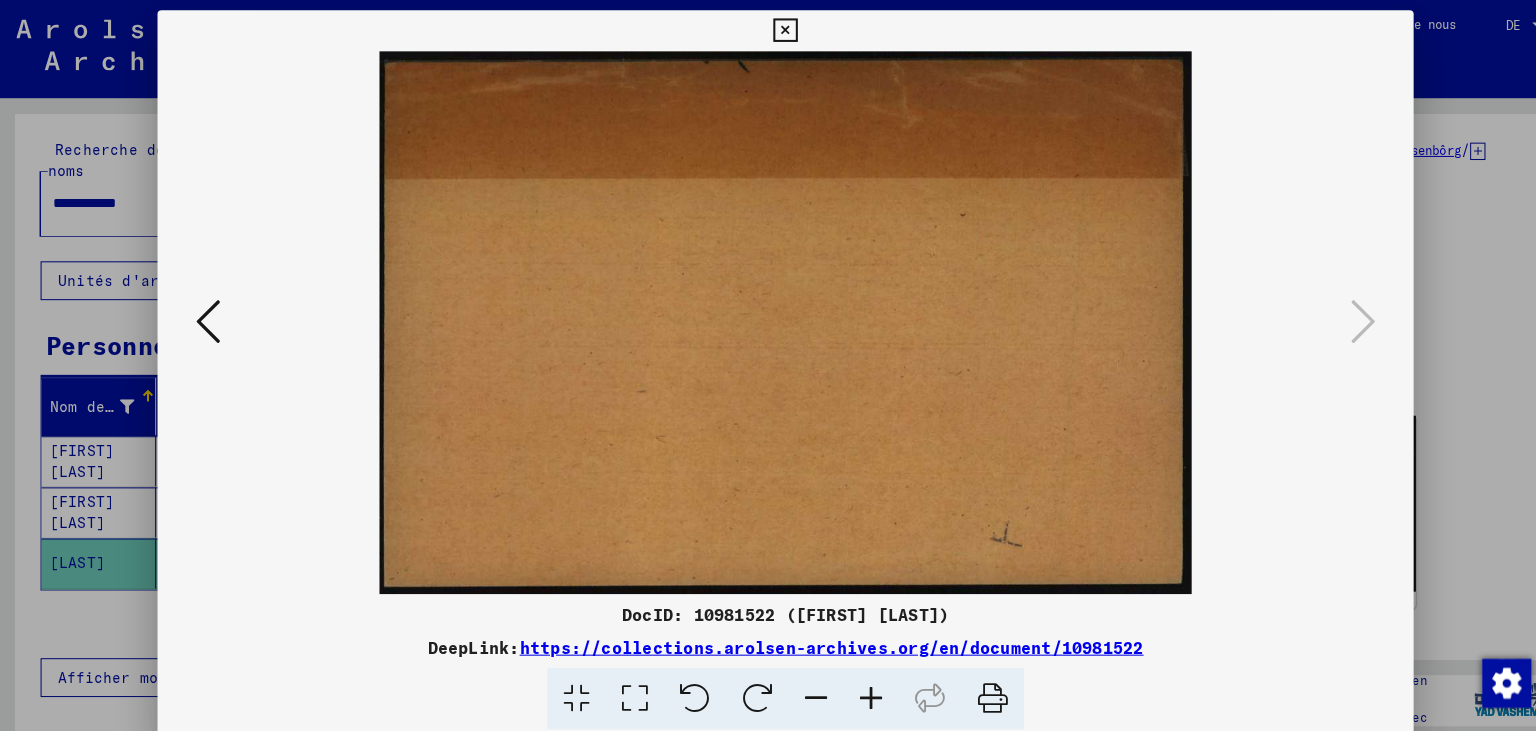 click at bounding box center (768, 315) 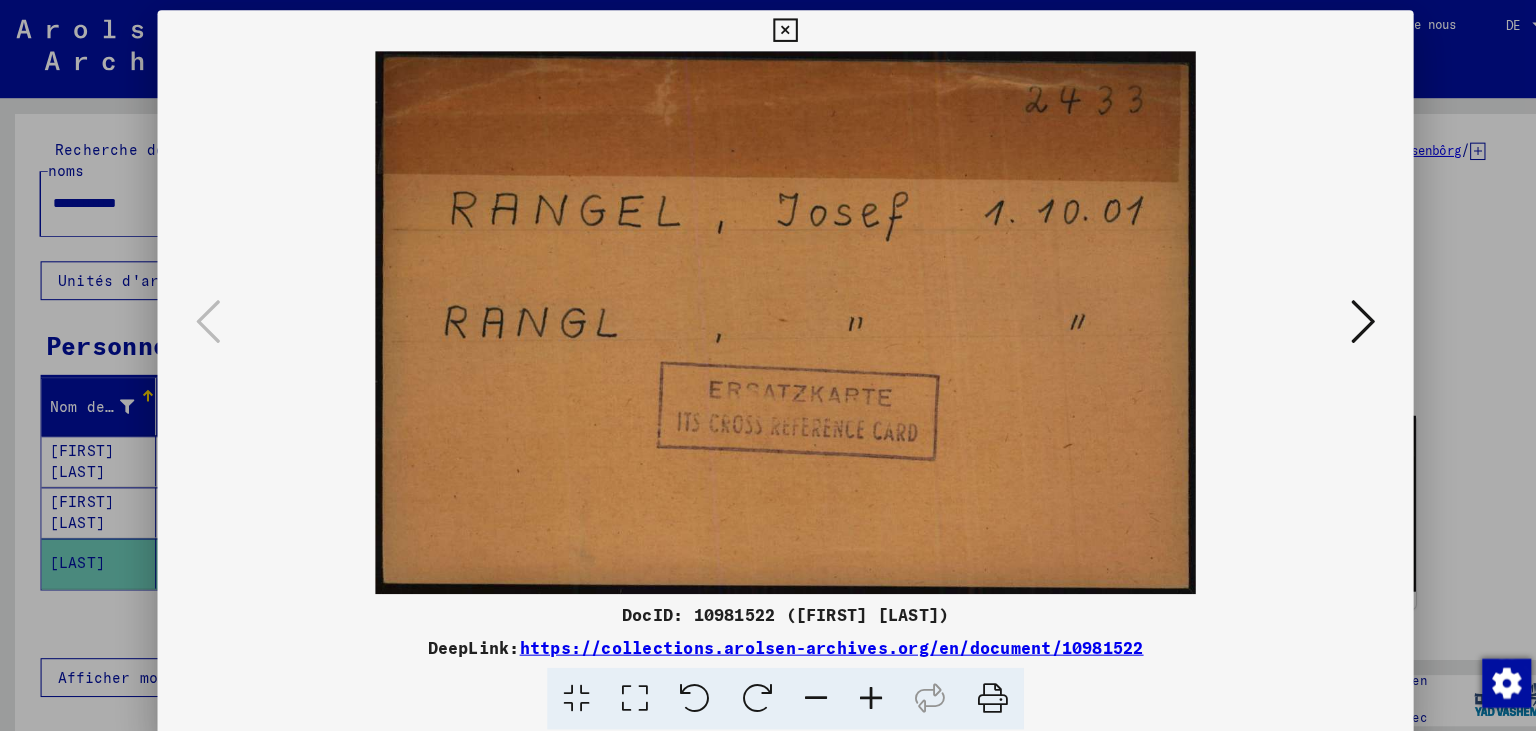 click at bounding box center (1332, 314) 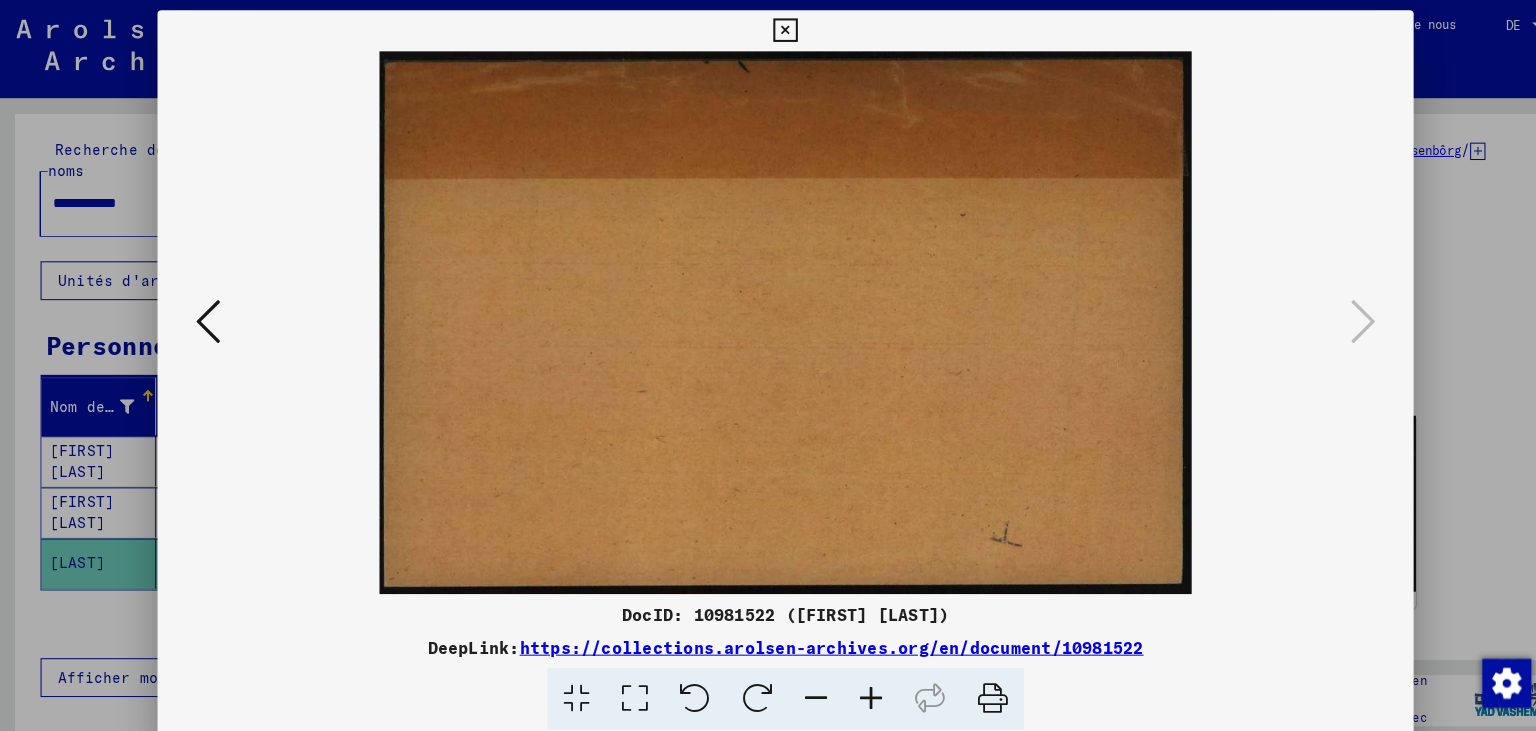 click at bounding box center [204, 314] 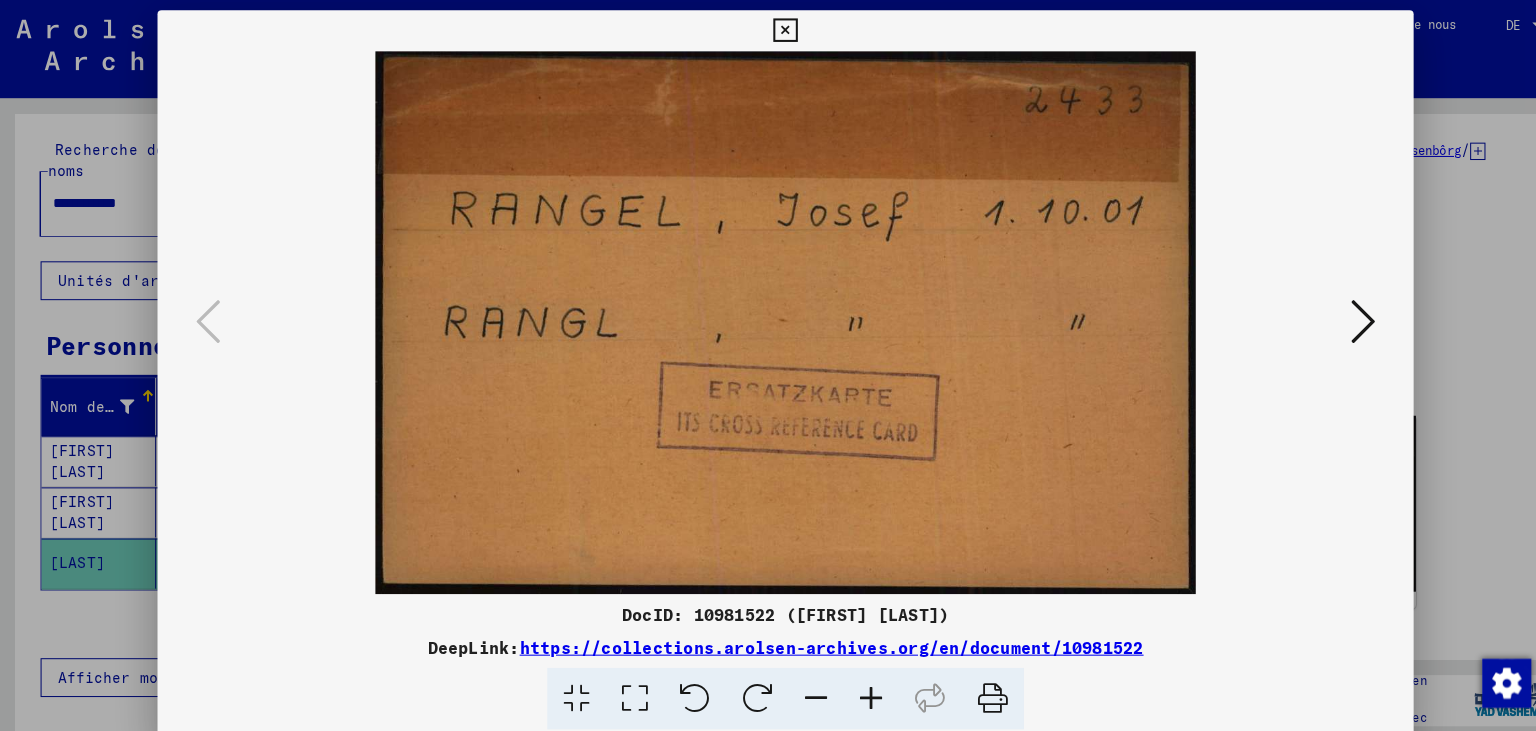 click at bounding box center [768, 365] 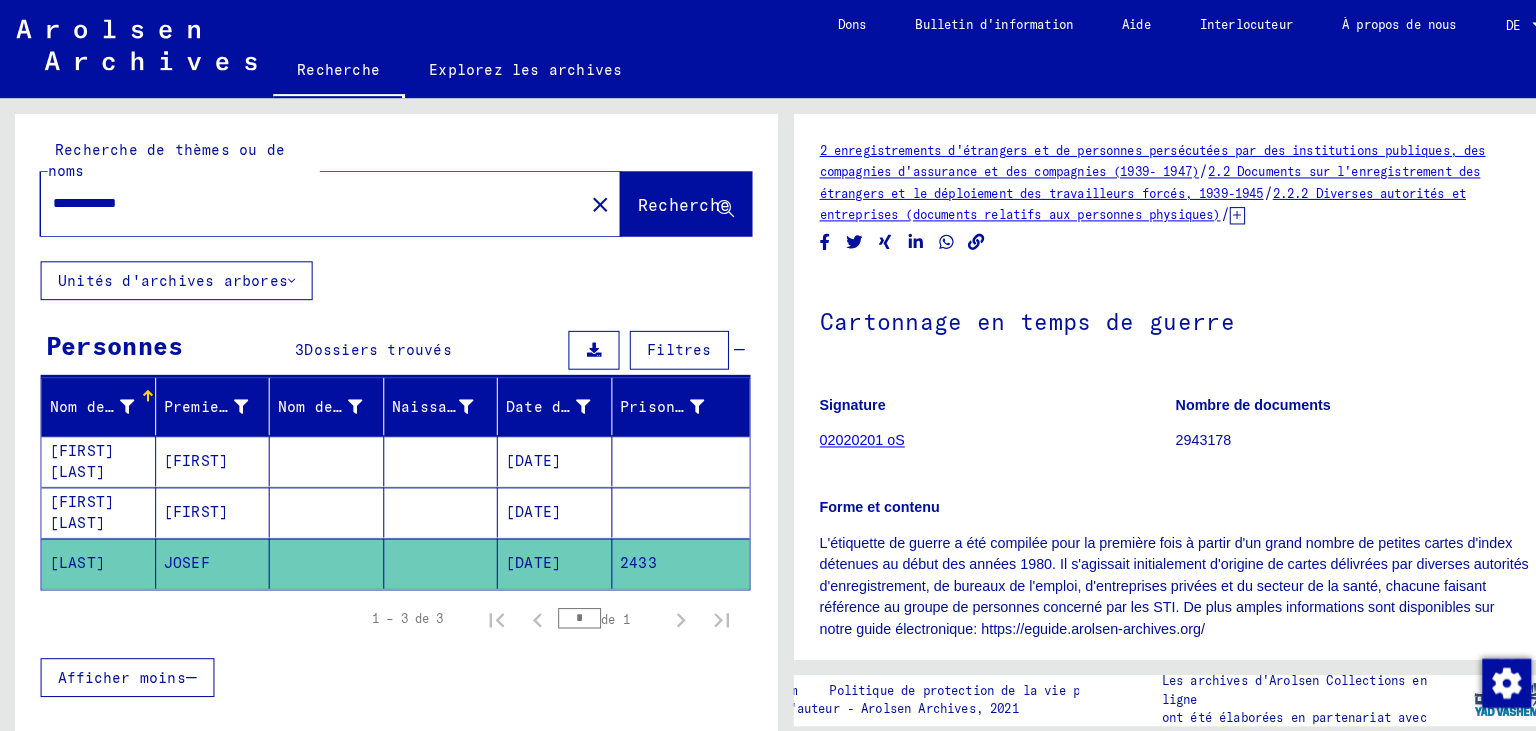 click on "**********" at bounding box center [305, 198] 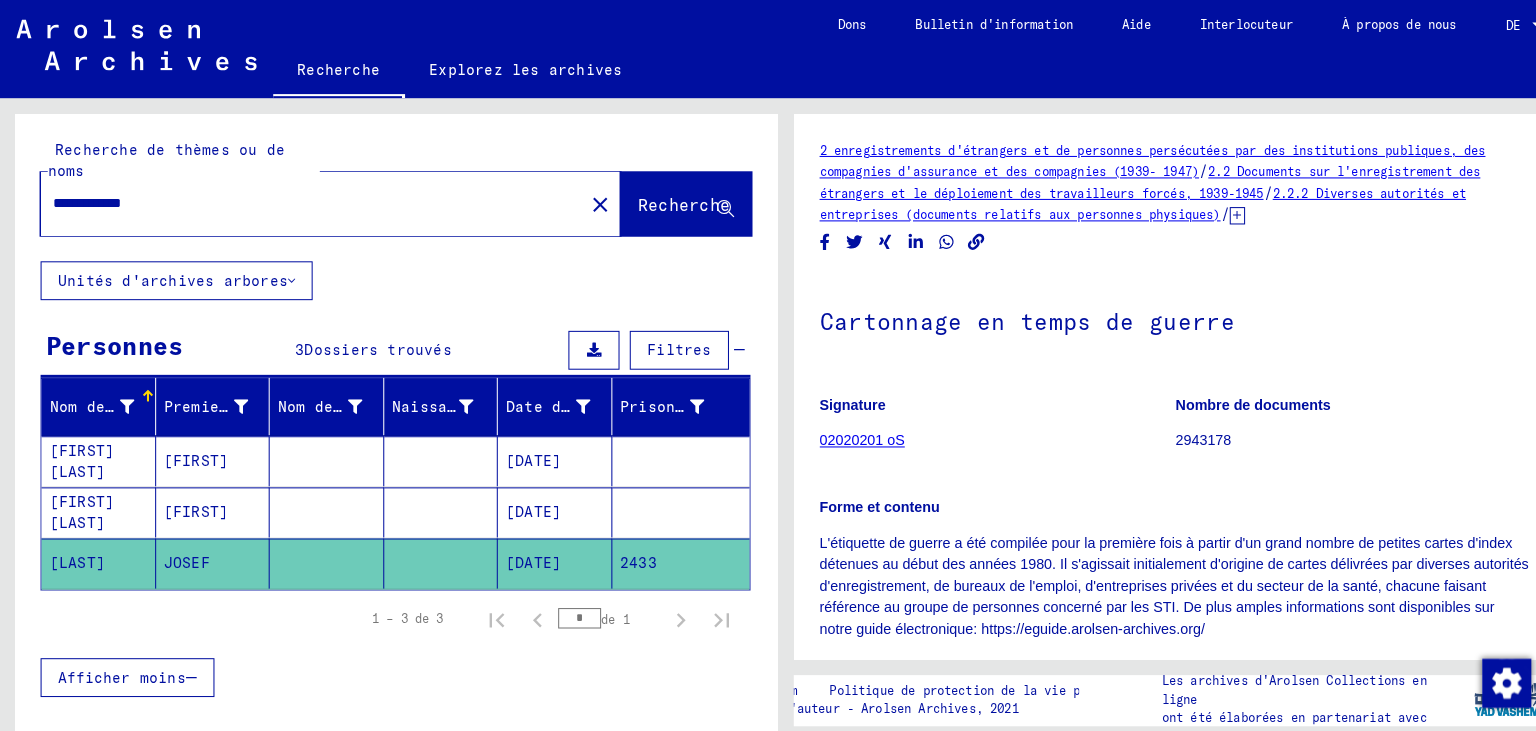 type on "**********" 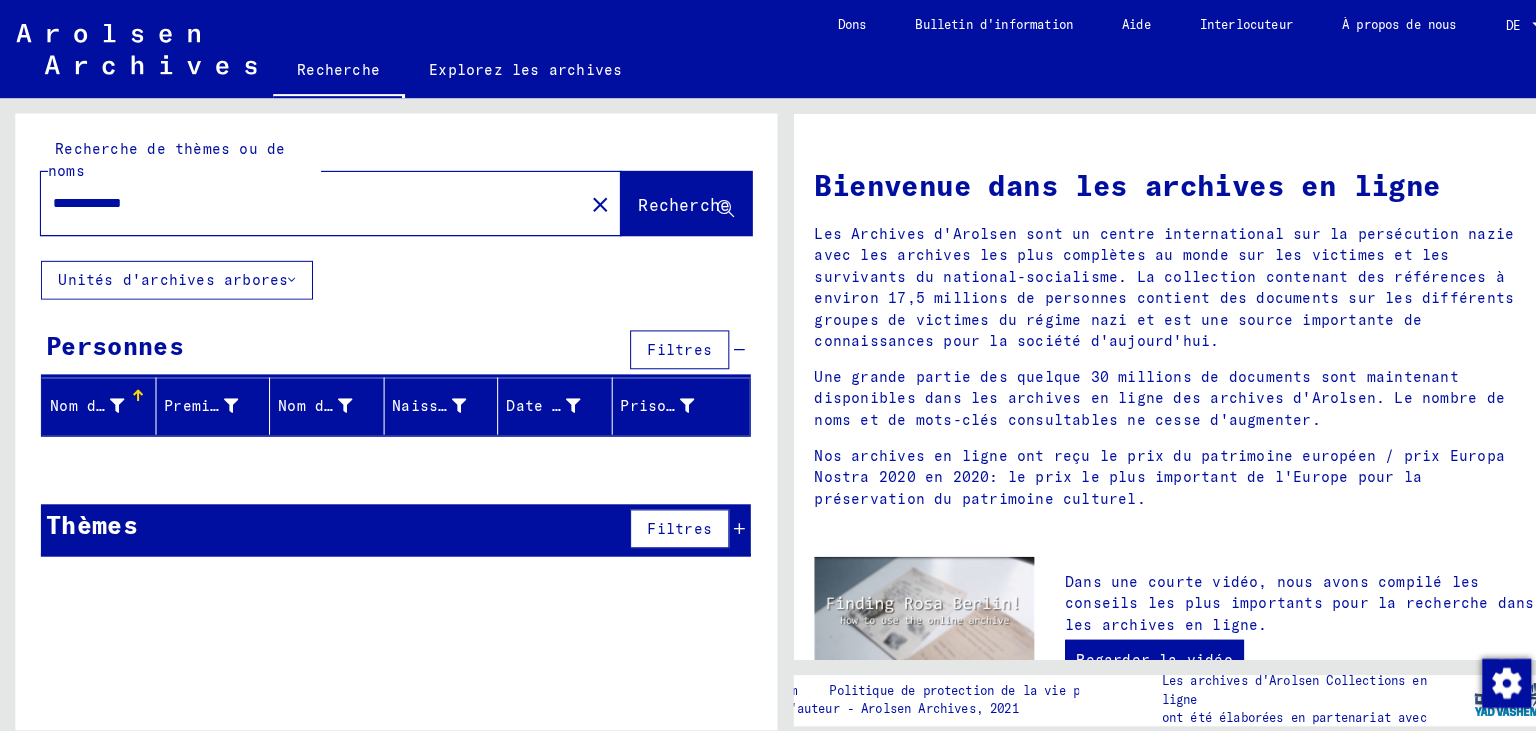 click 